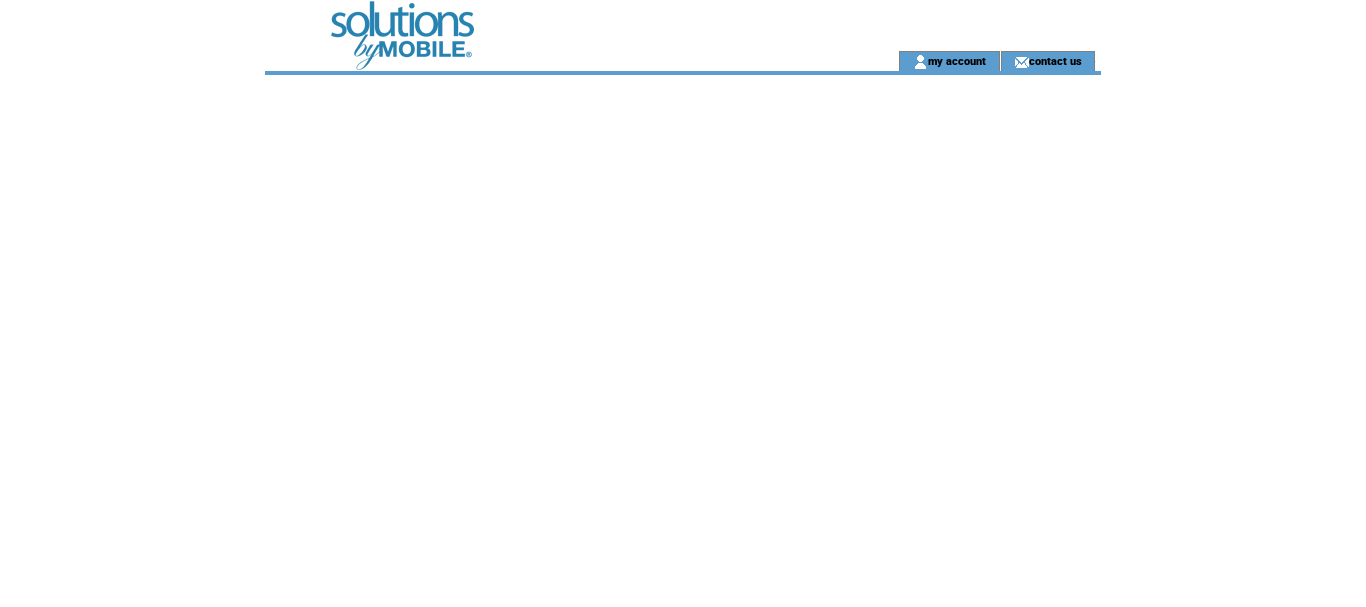 scroll, scrollTop: 0, scrollLeft: 0, axis: both 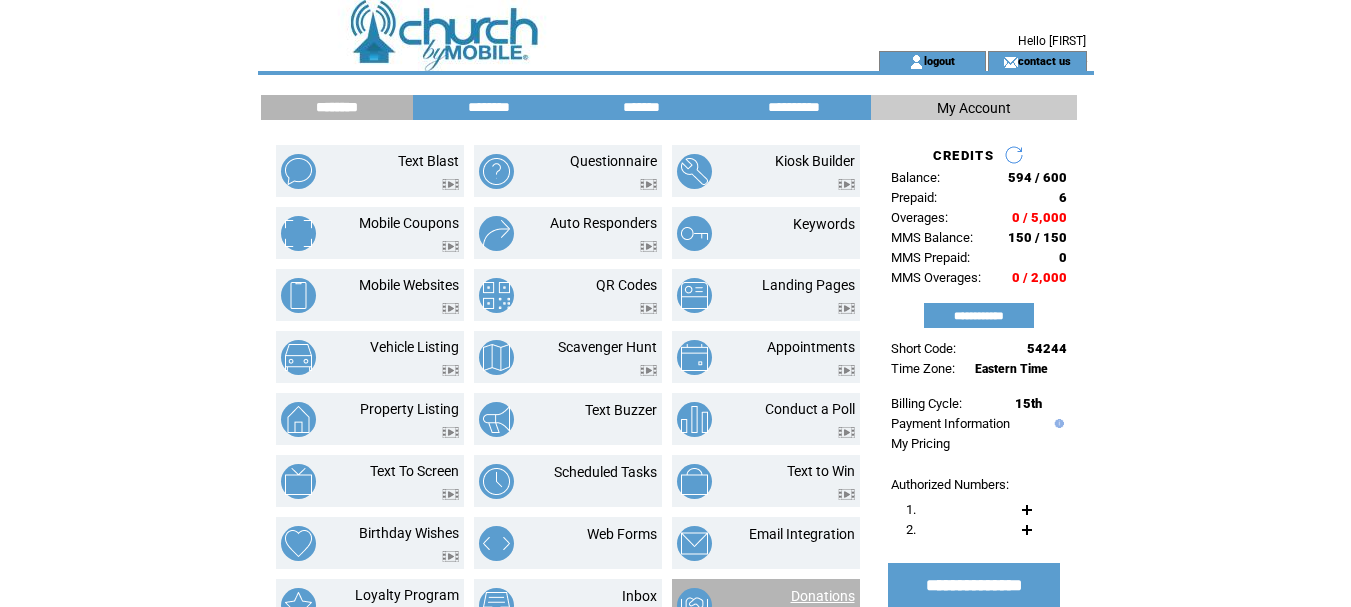 click on "Donations" at bounding box center (823, 596) 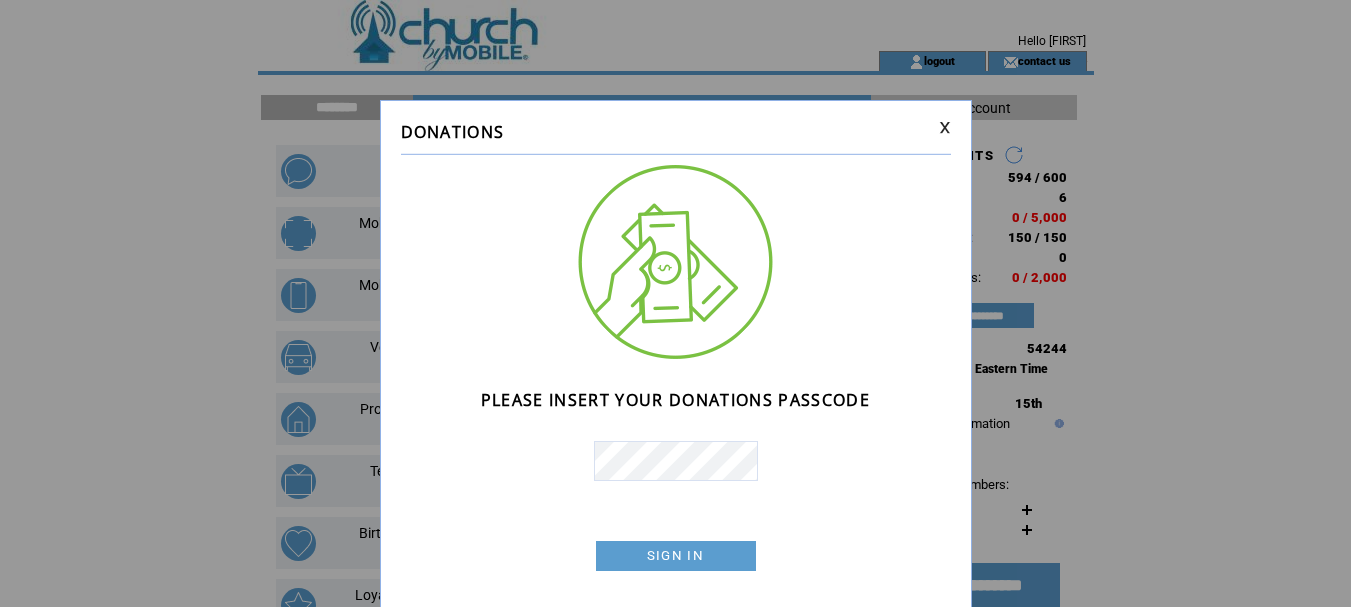 scroll, scrollTop: 0, scrollLeft: 0, axis: both 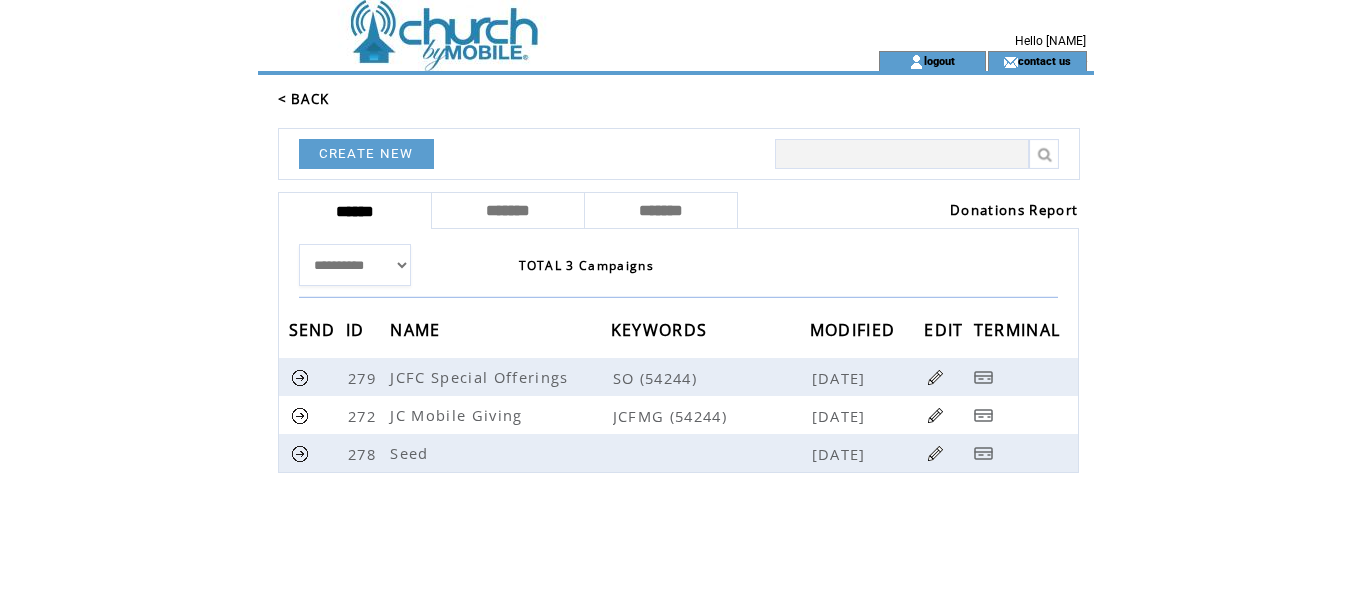 click on "Donations Report" at bounding box center (1014, 210) 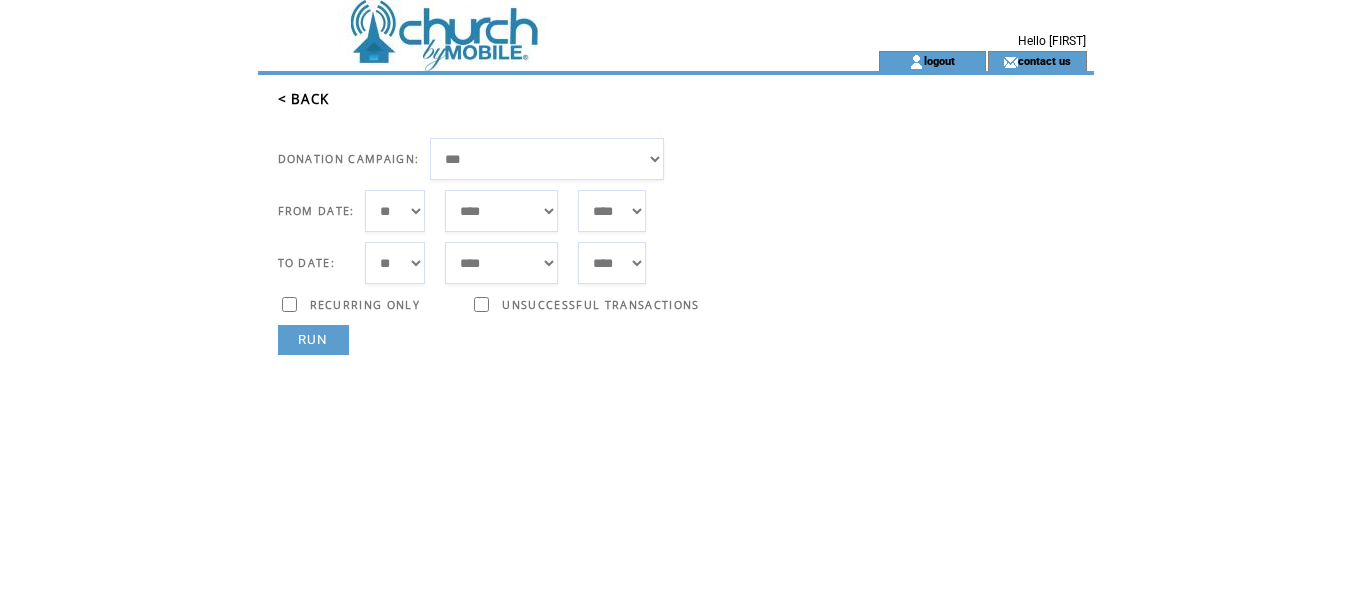 scroll, scrollTop: 0, scrollLeft: 0, axis: both 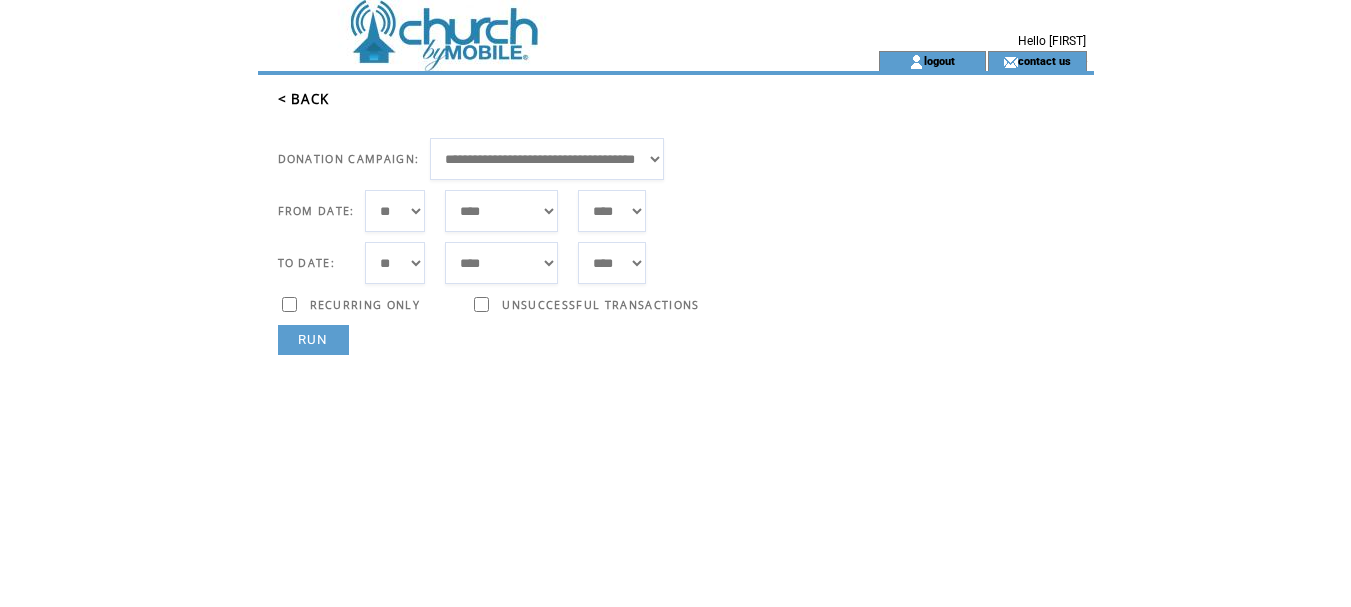 click on "*** 	 * 	 * 	 * 	 * 	 * 	 * 	 * 	 * 	 * 	 ** 	 ** 	 ** 	 ** 	 ** 	 ** 	 ** 	 ** 	 ** 	 ** 	 ** 	 ** 	 ** 	 ** 	 ** 	 ** 	 ** 	 ** 	 ** 	 ** 	 ** 	 **" at bounding box center [395, 211] 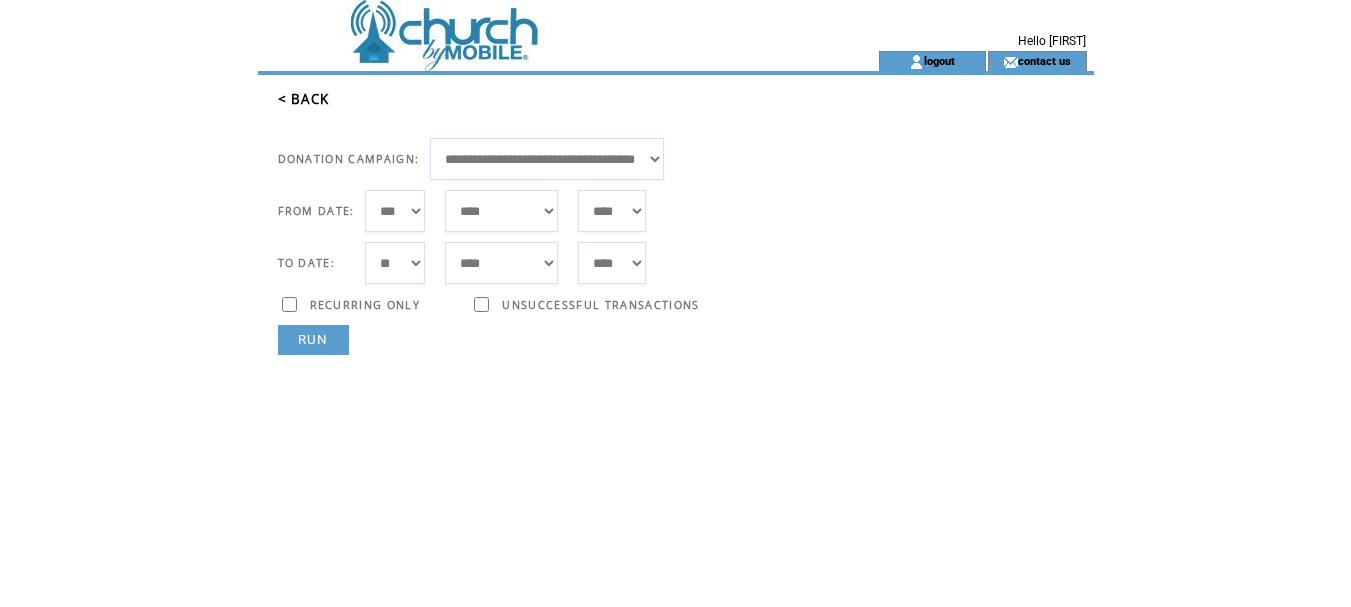 click on "***** 	 ******* 	 ******** 	 ***** 	 ***** 	 *** 	 **** 	 **** 	 ****** 	 ********* 	 ******* 	 ******** 	 ********" at bounding box center (501, 211) 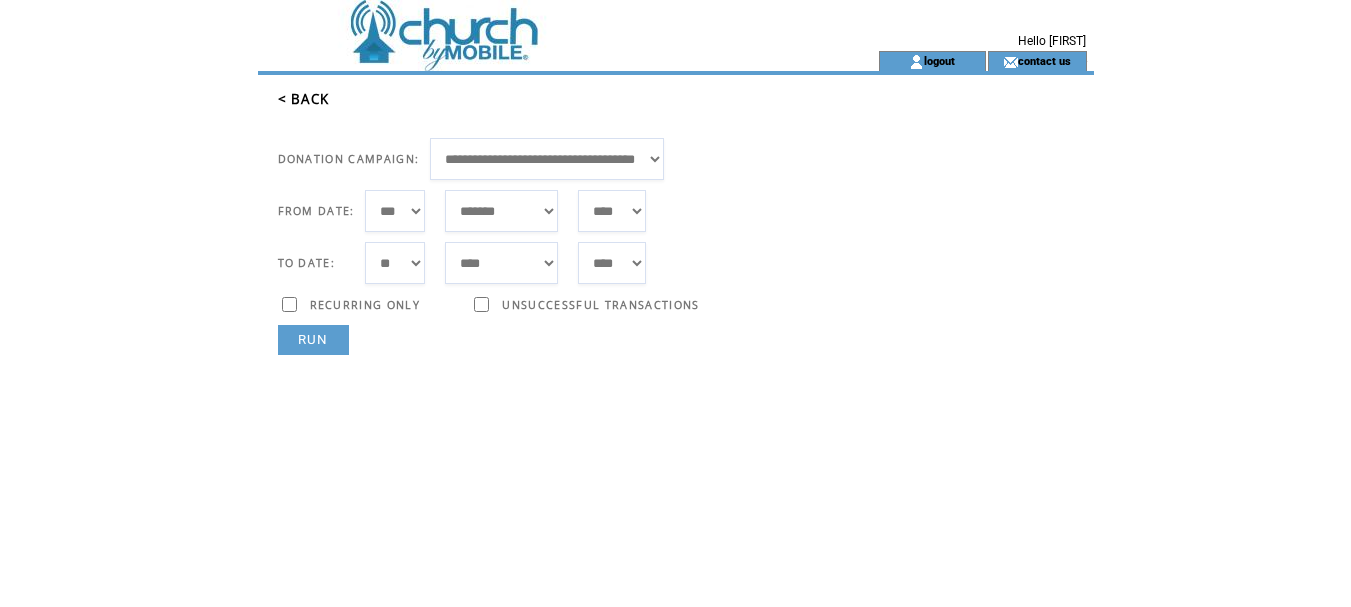 click on "RUN" at bounding box center [313, 340] 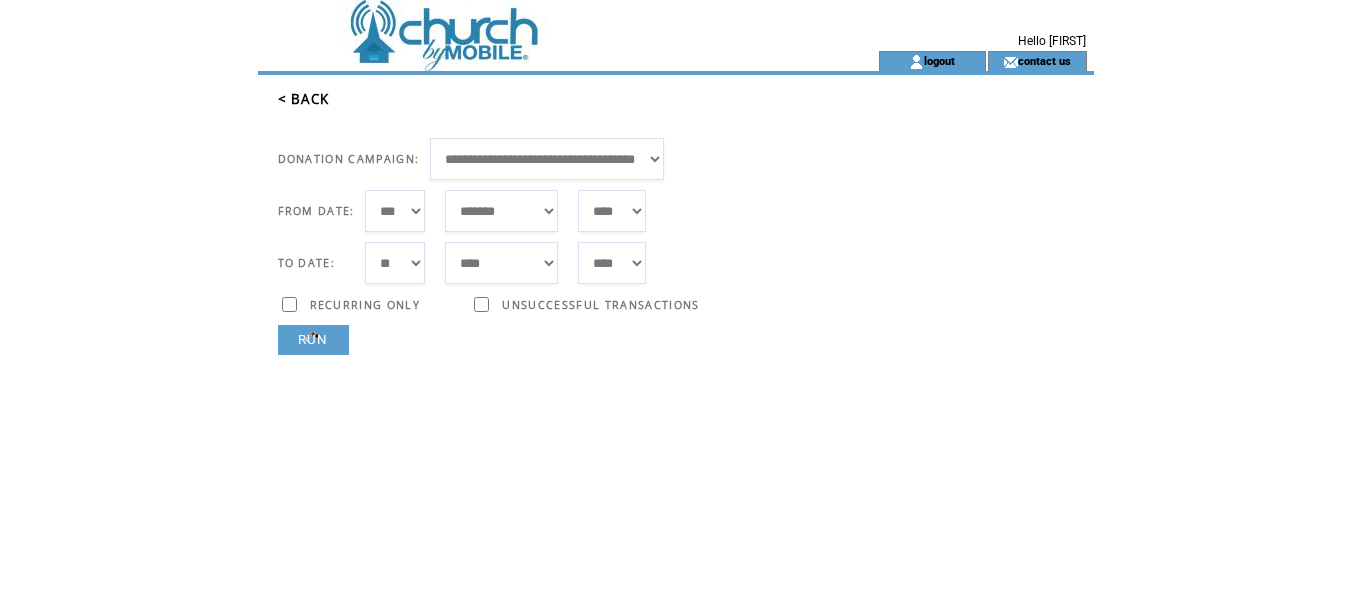 click on "RUN" at bounding box center [313, 340] 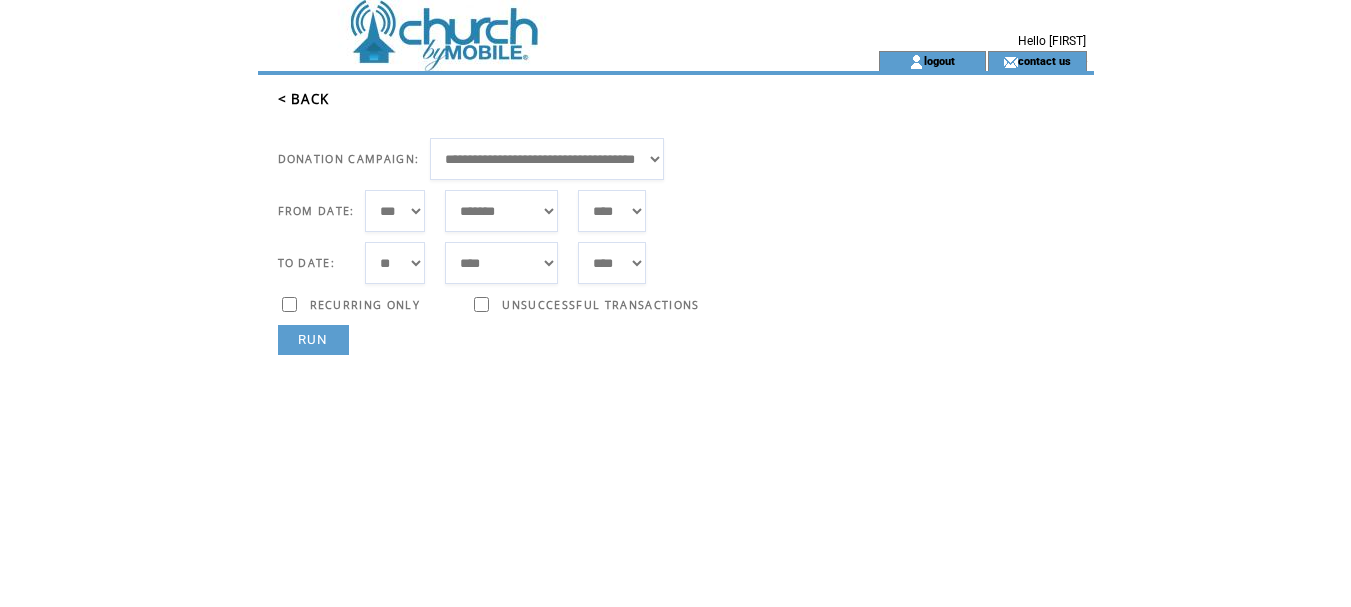 click on "RUN" at bounding box center [313, 340] 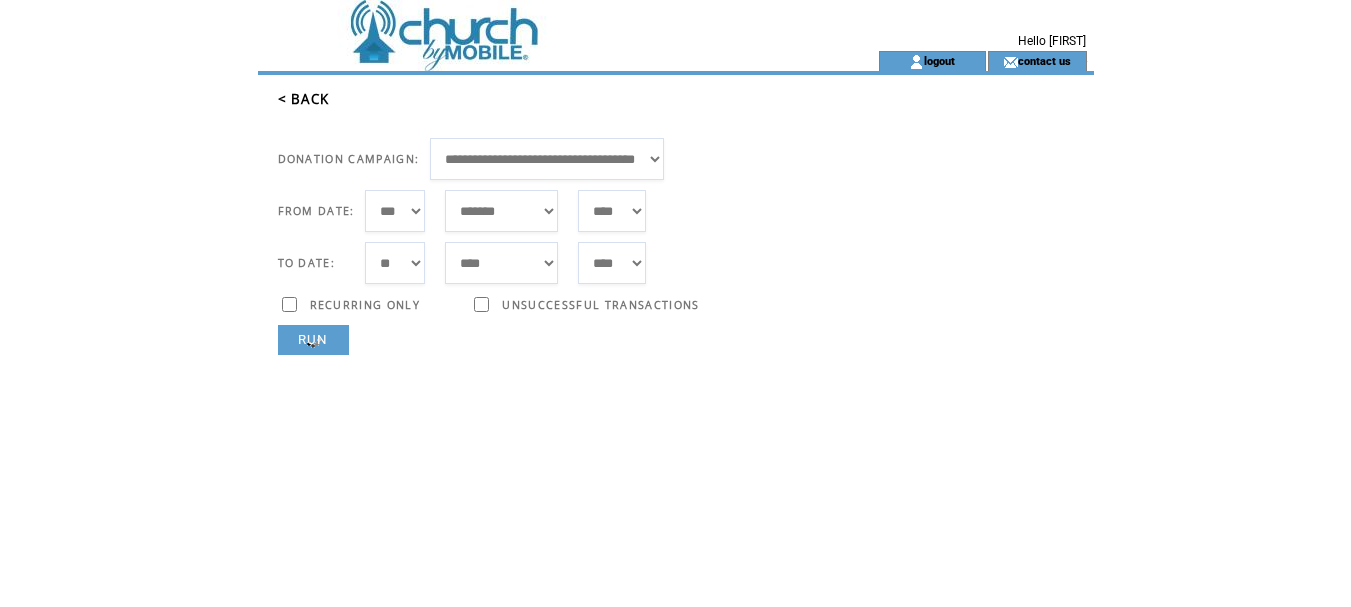 click on "RUN" at bounding box center (313, 340) 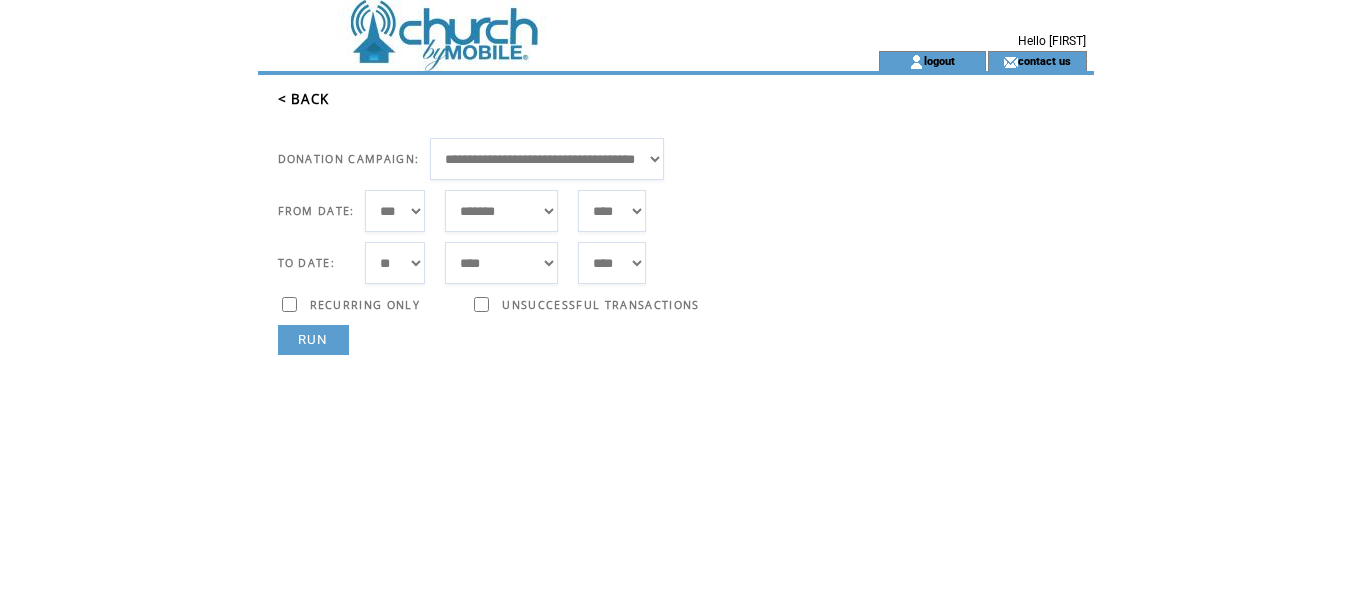 click on "**********" at bounding box center [547, 159] 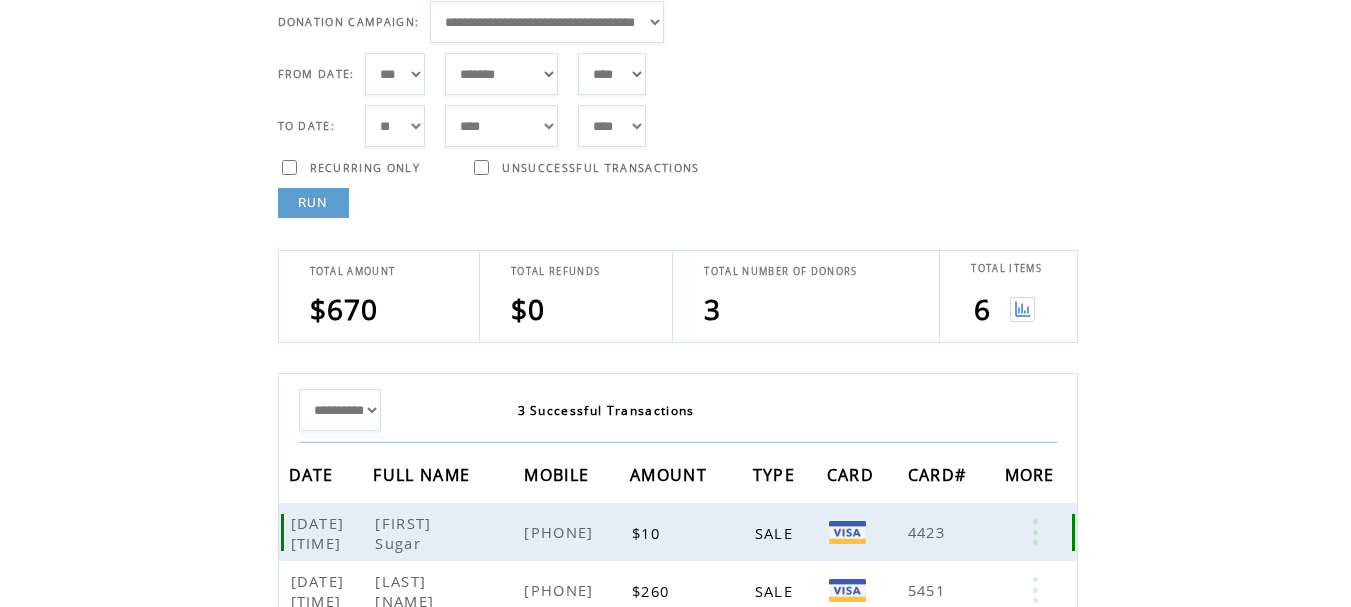 scroll, scrollTop: 116, scrollLeft: 0, axis: vertical 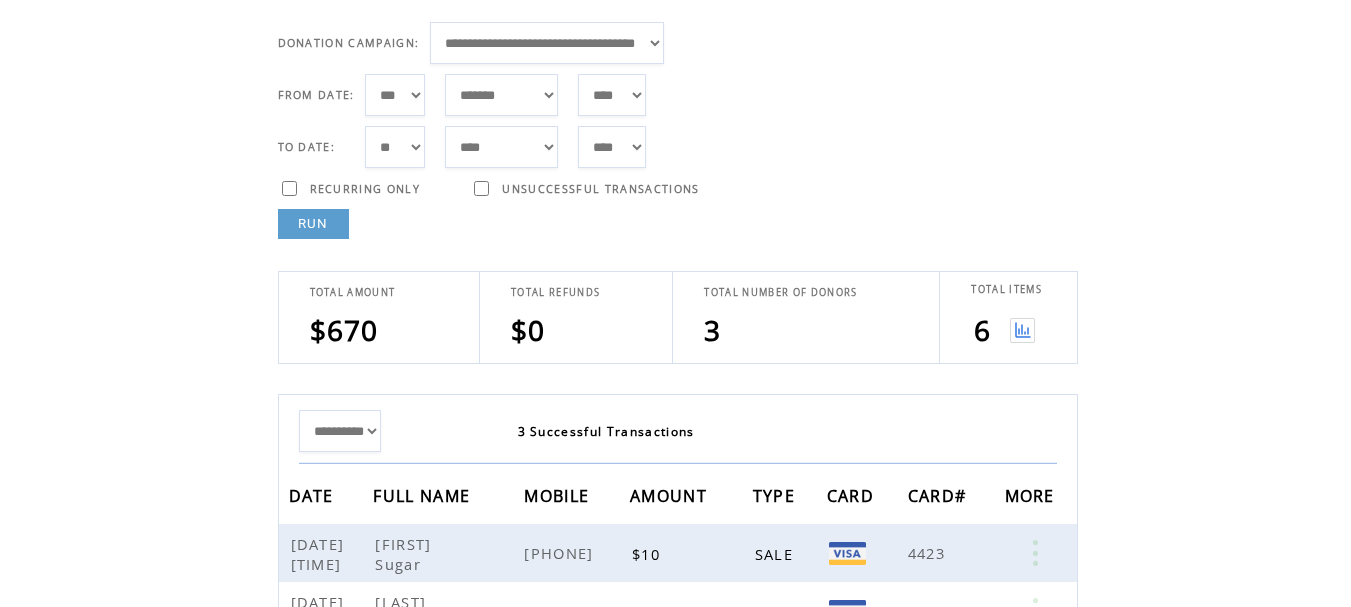 click at bounding box center (1022, 330) 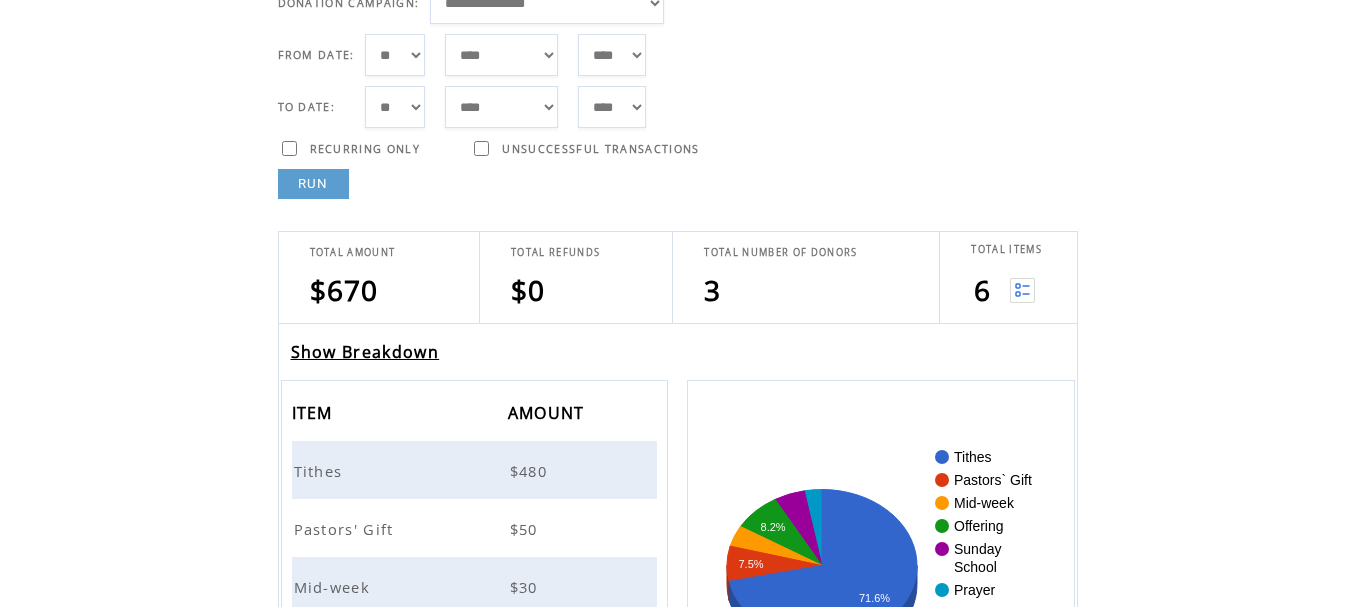 scroll, scrollTop: 0, scrollLeft: 0, axis: both 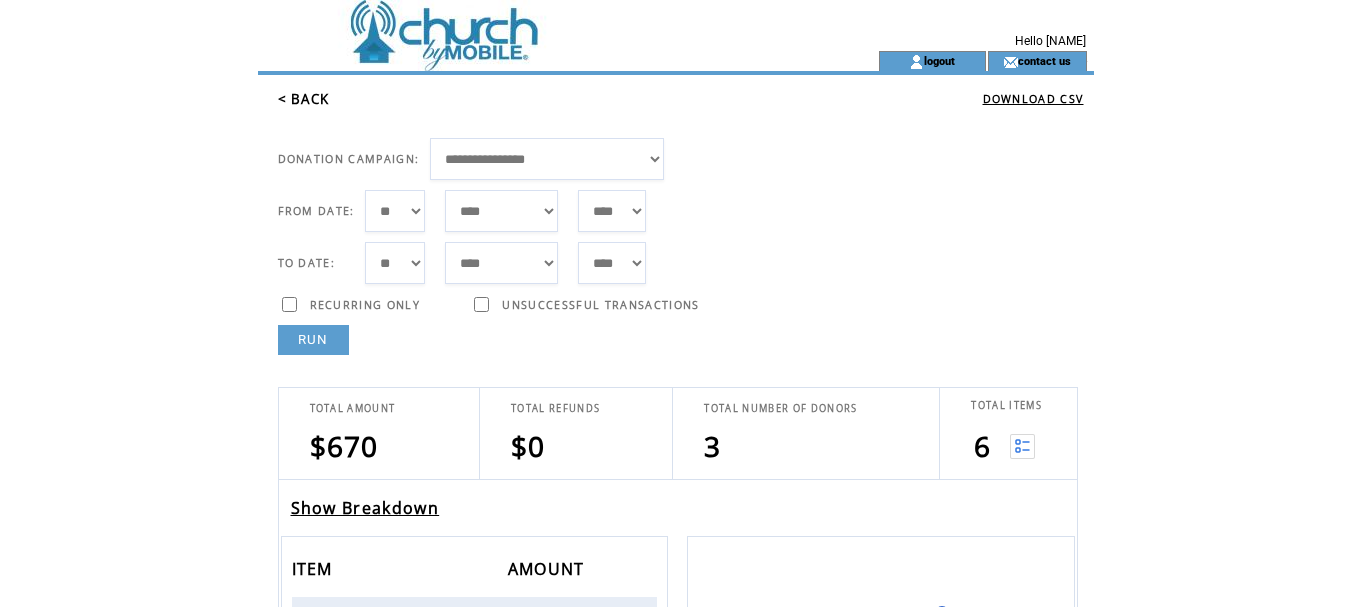 click on "Show Breakdown" at bounding box center [365, 508] 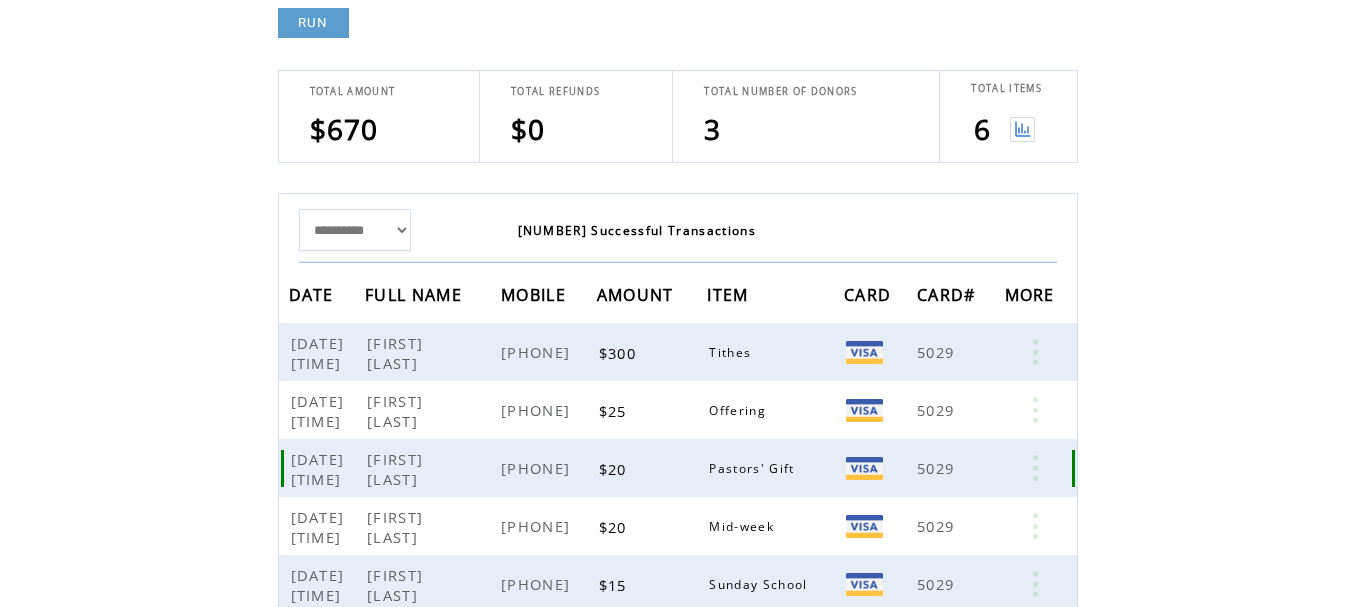 scroll, scrollTop: 780, scrollLeft: 0, axis: vertical 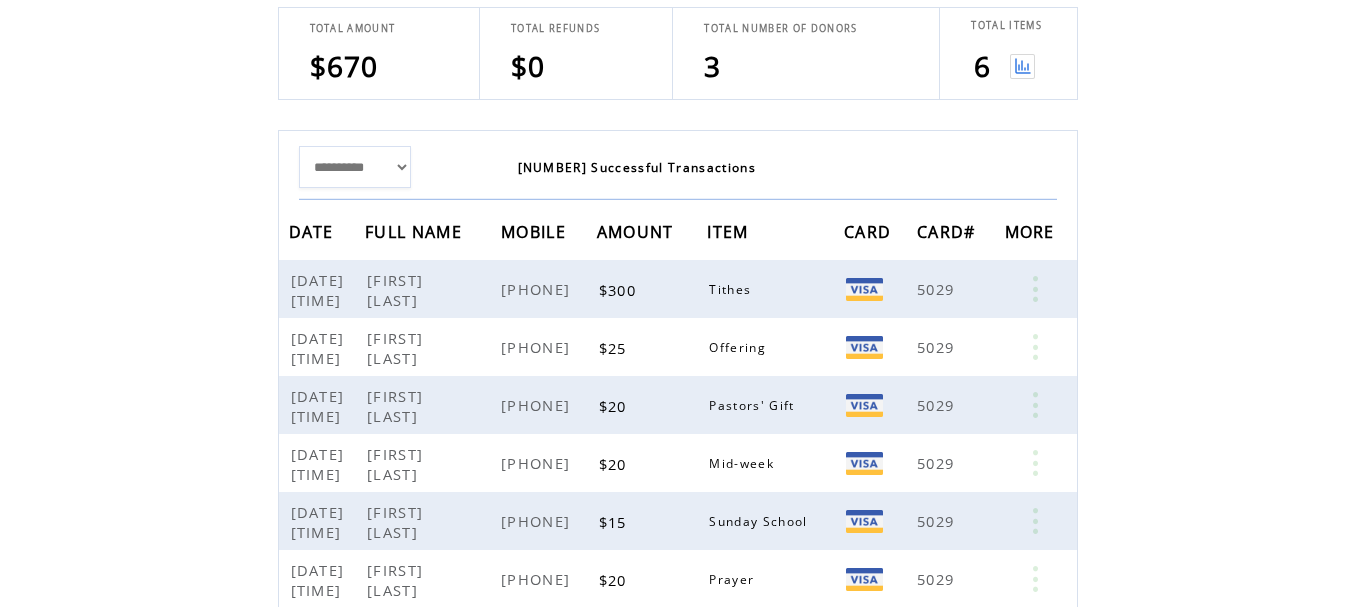 click on "**********" at bounding box center (355, 167) 